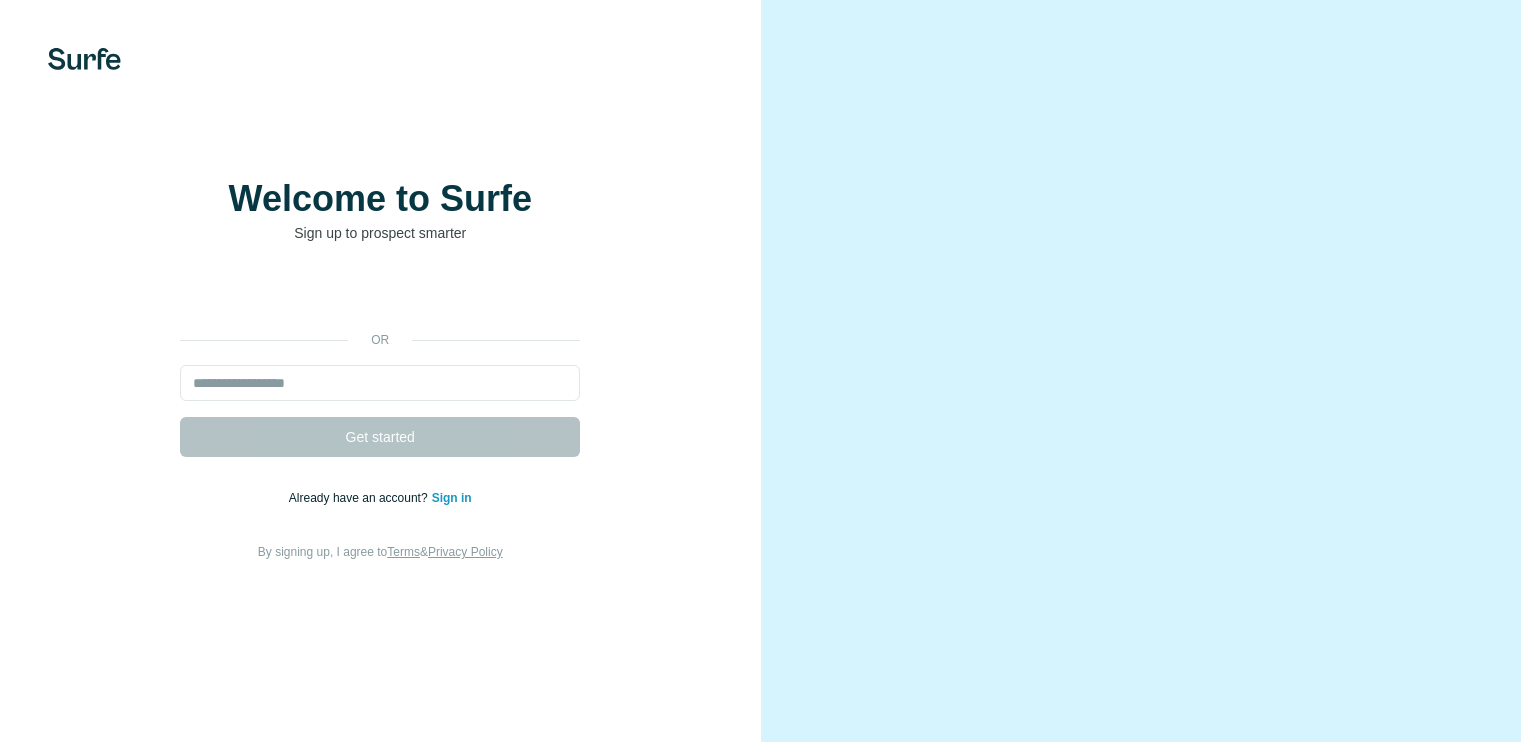 scroll, scrollTop: 0, scrollLeft: 0, axis: both 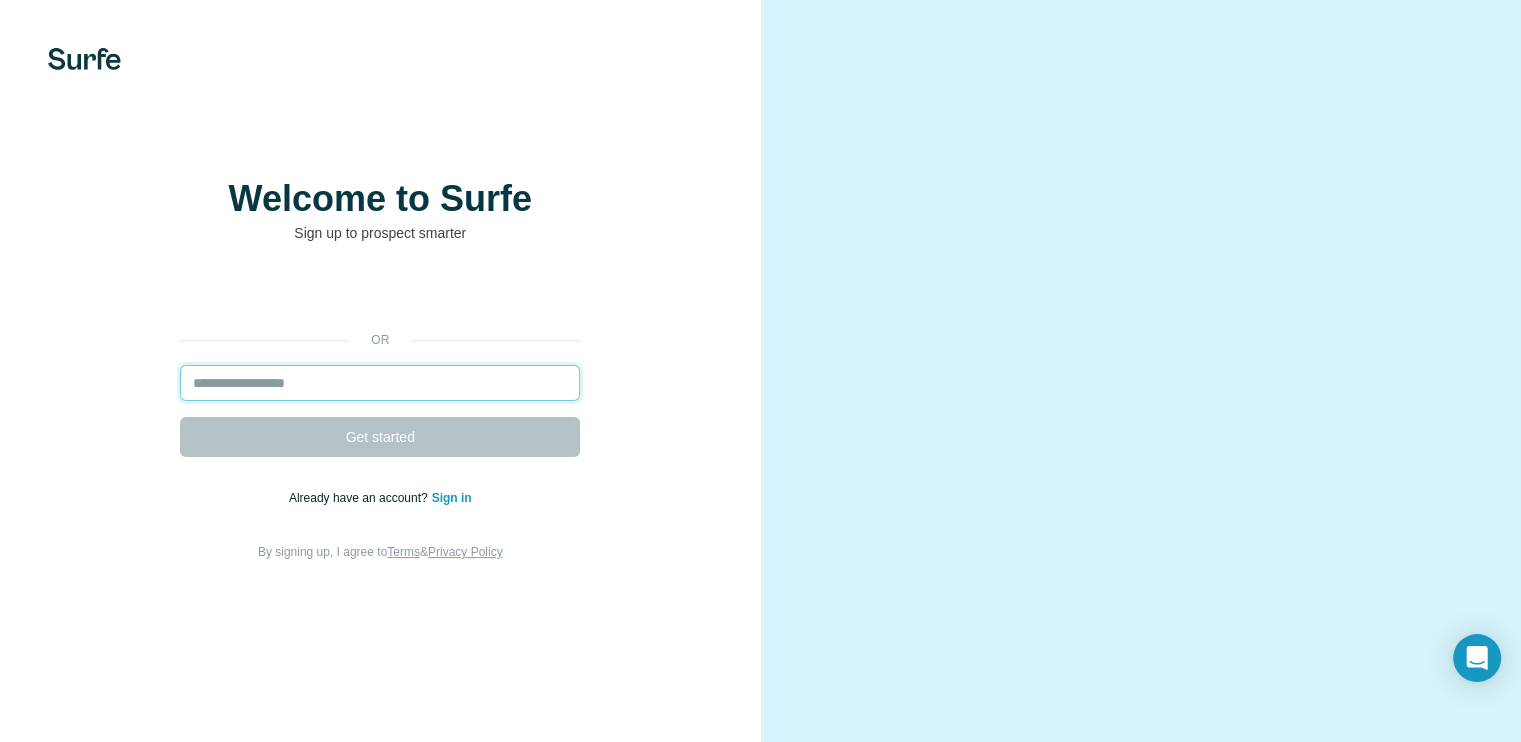 click at bounding box center [380, 383] 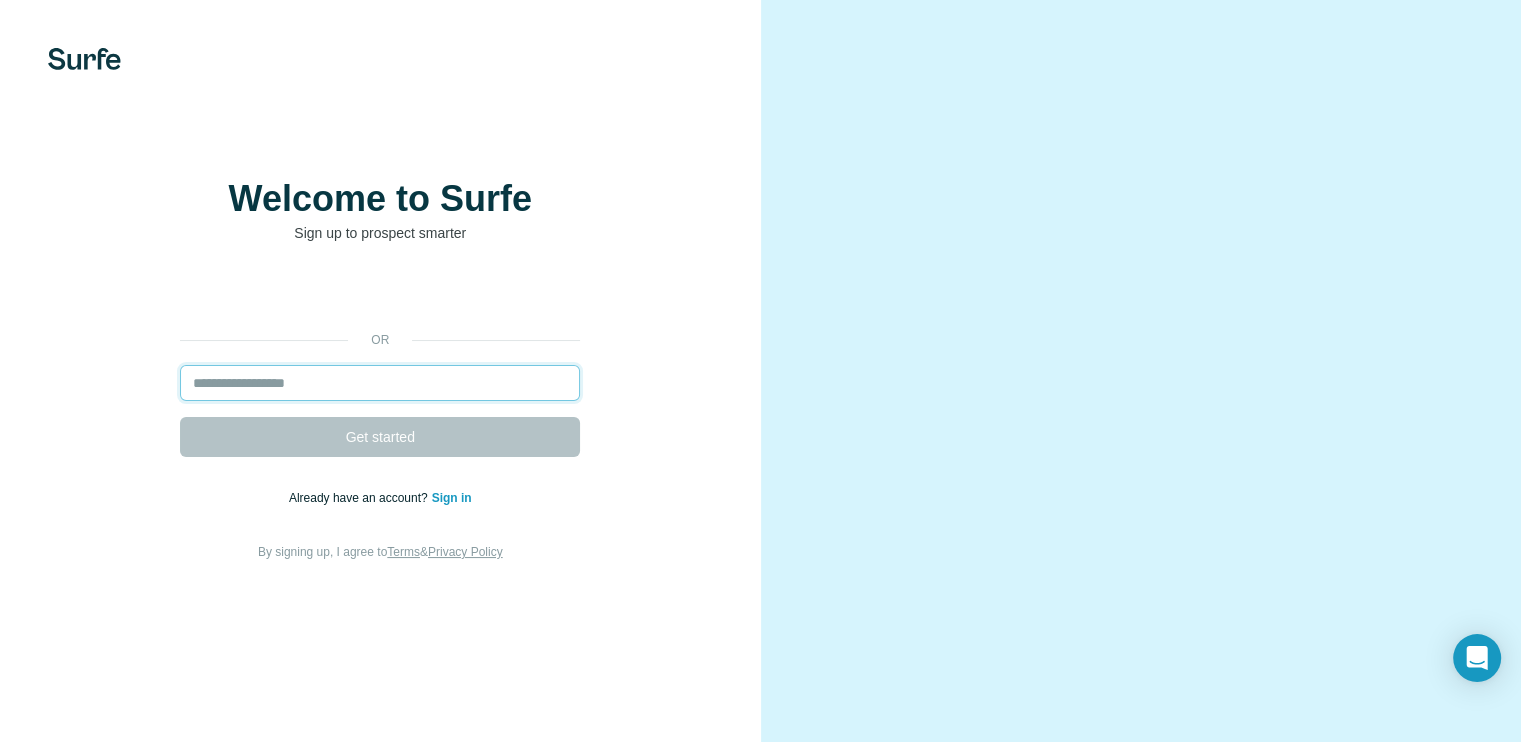 type on "**********" 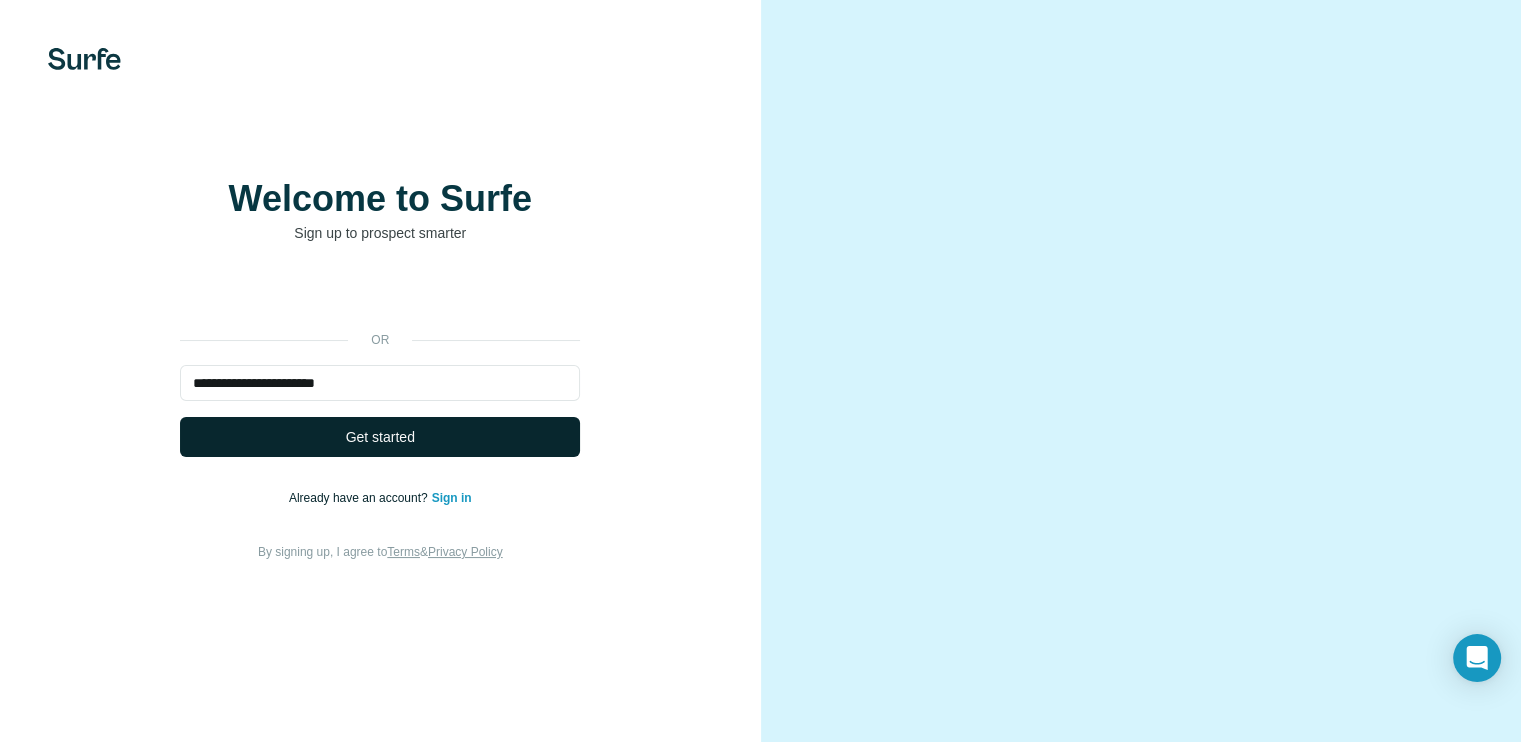 click on "Get started" at bounding box center [380, 437] 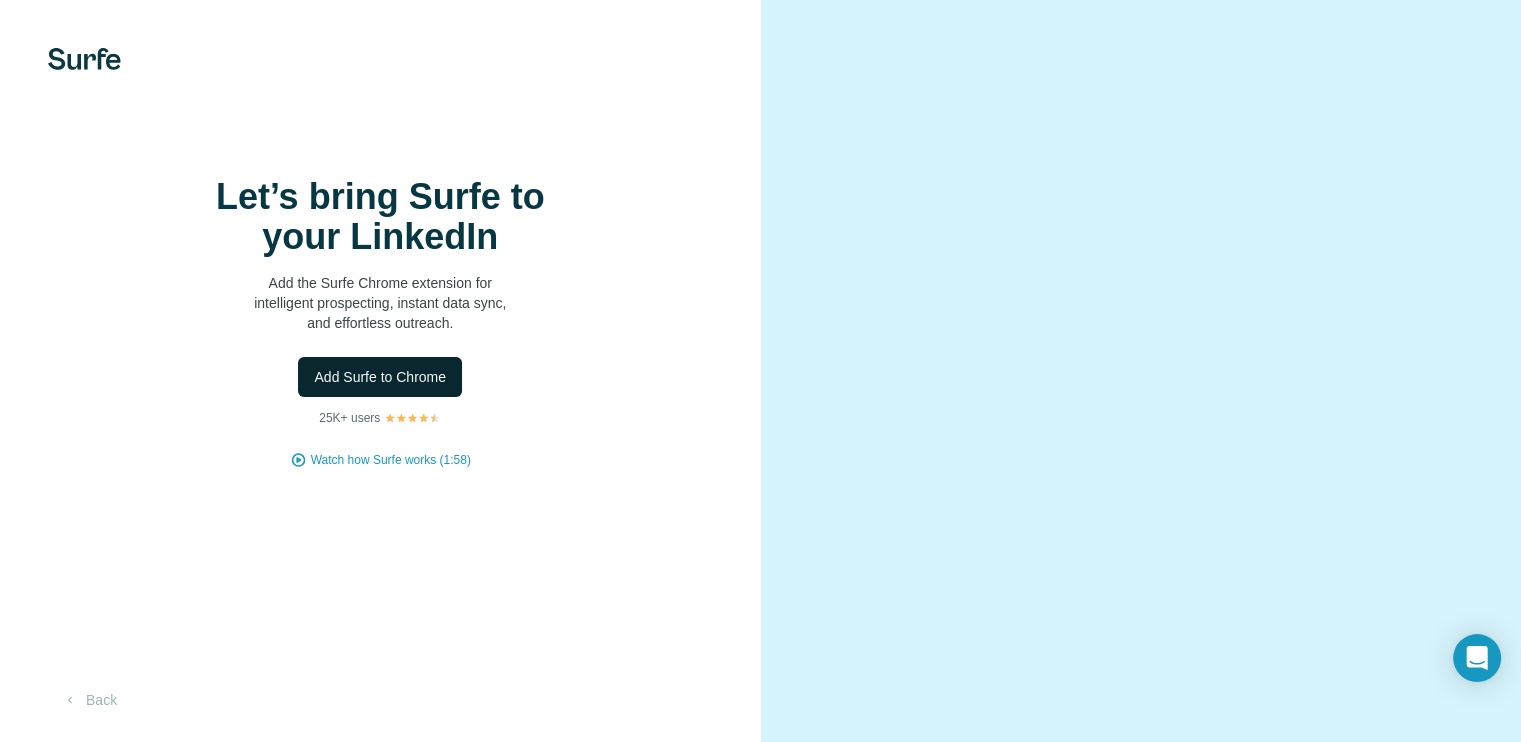 click on "Add Surfe to Chrome" at bounding box center [380, 377] 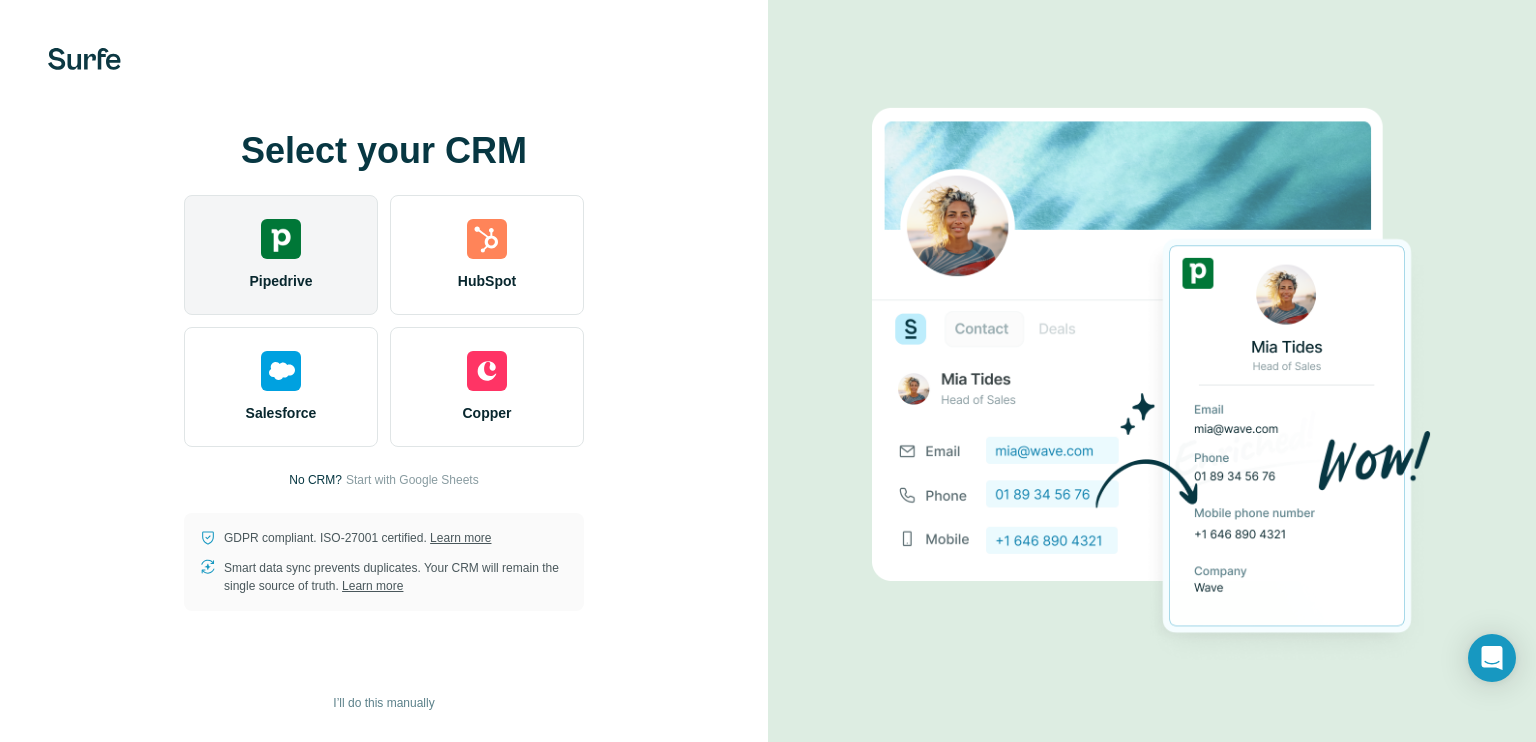 click at bounding box center [281, 239] 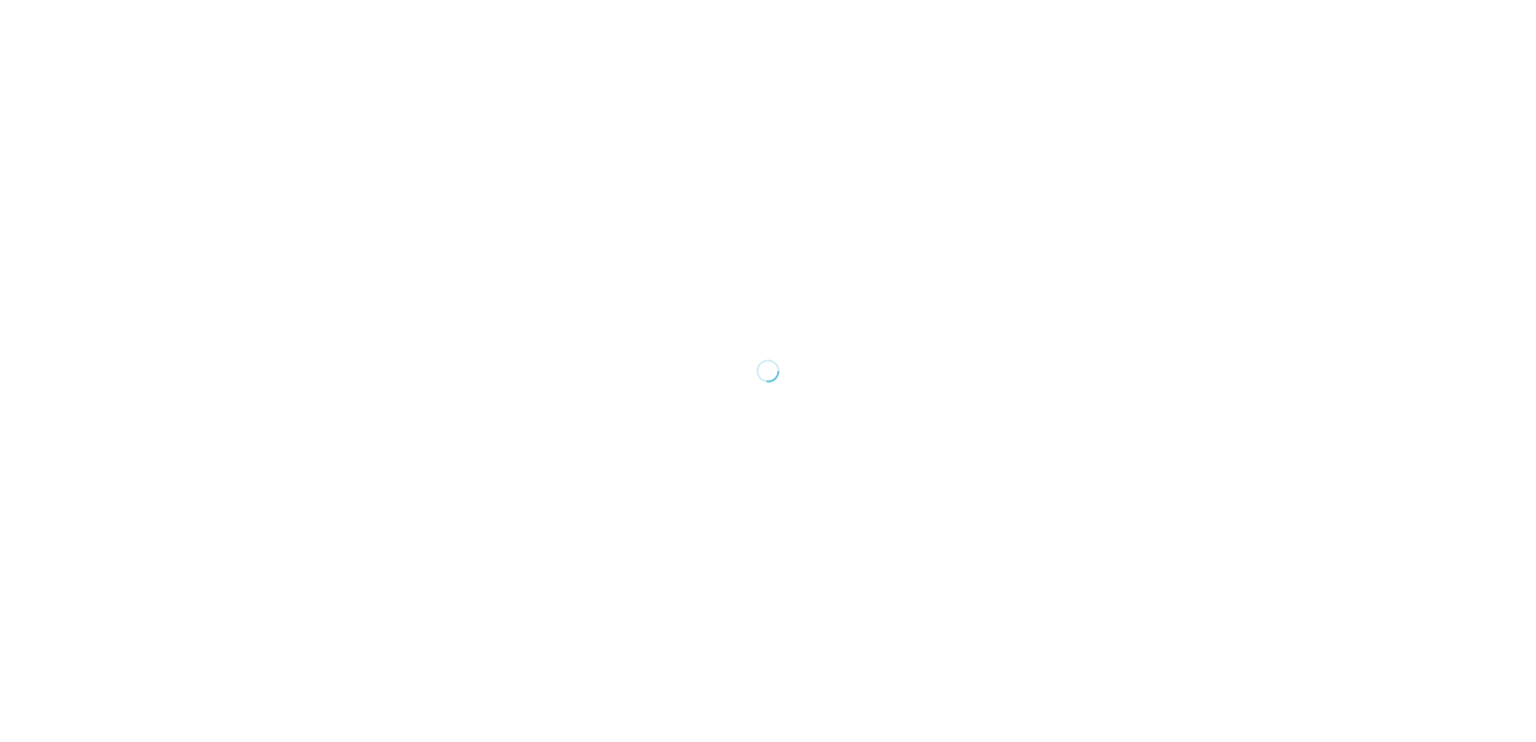 scroll, scrollTop: 0, scrollLeft: 0, axis: both 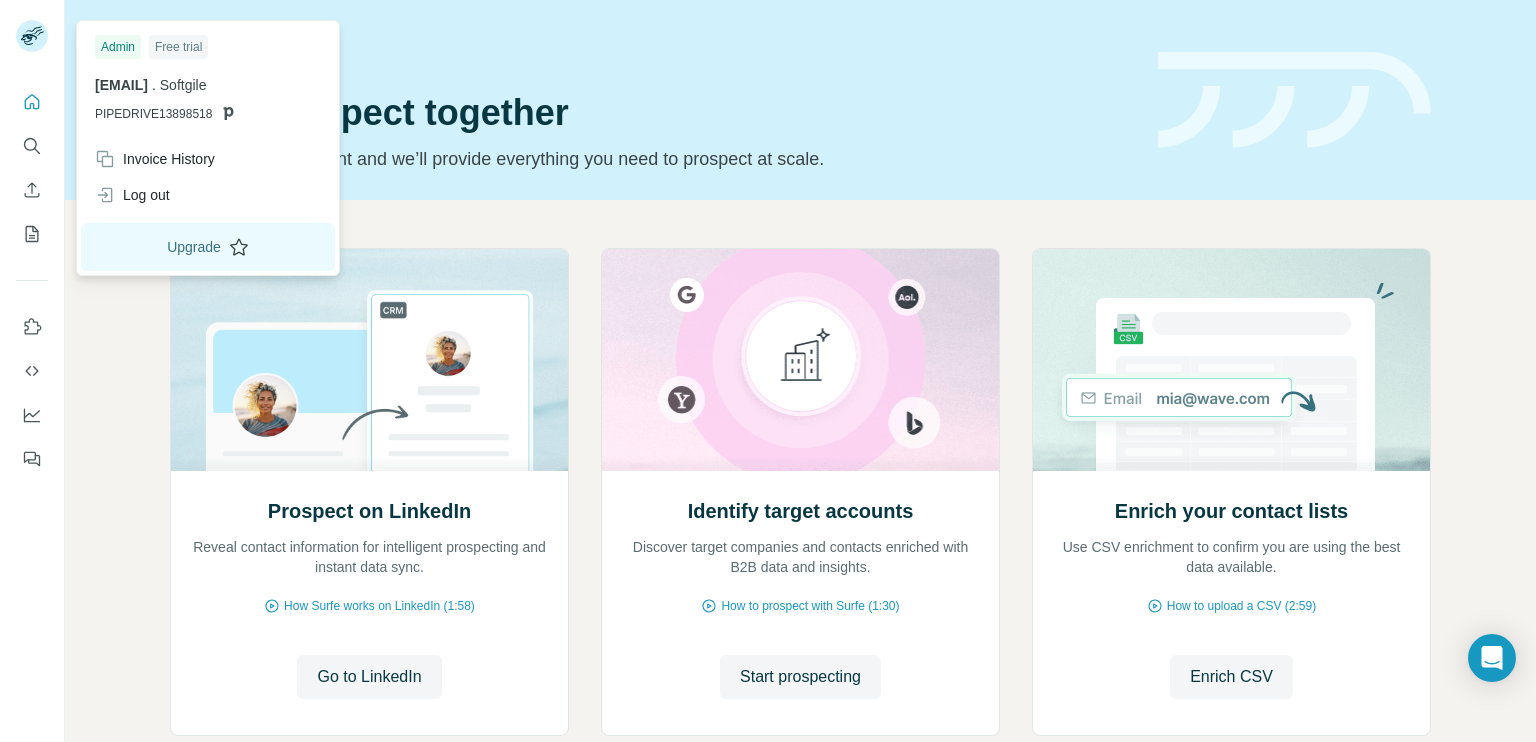click on "Upgrade" at bounding box center [208, 247] 